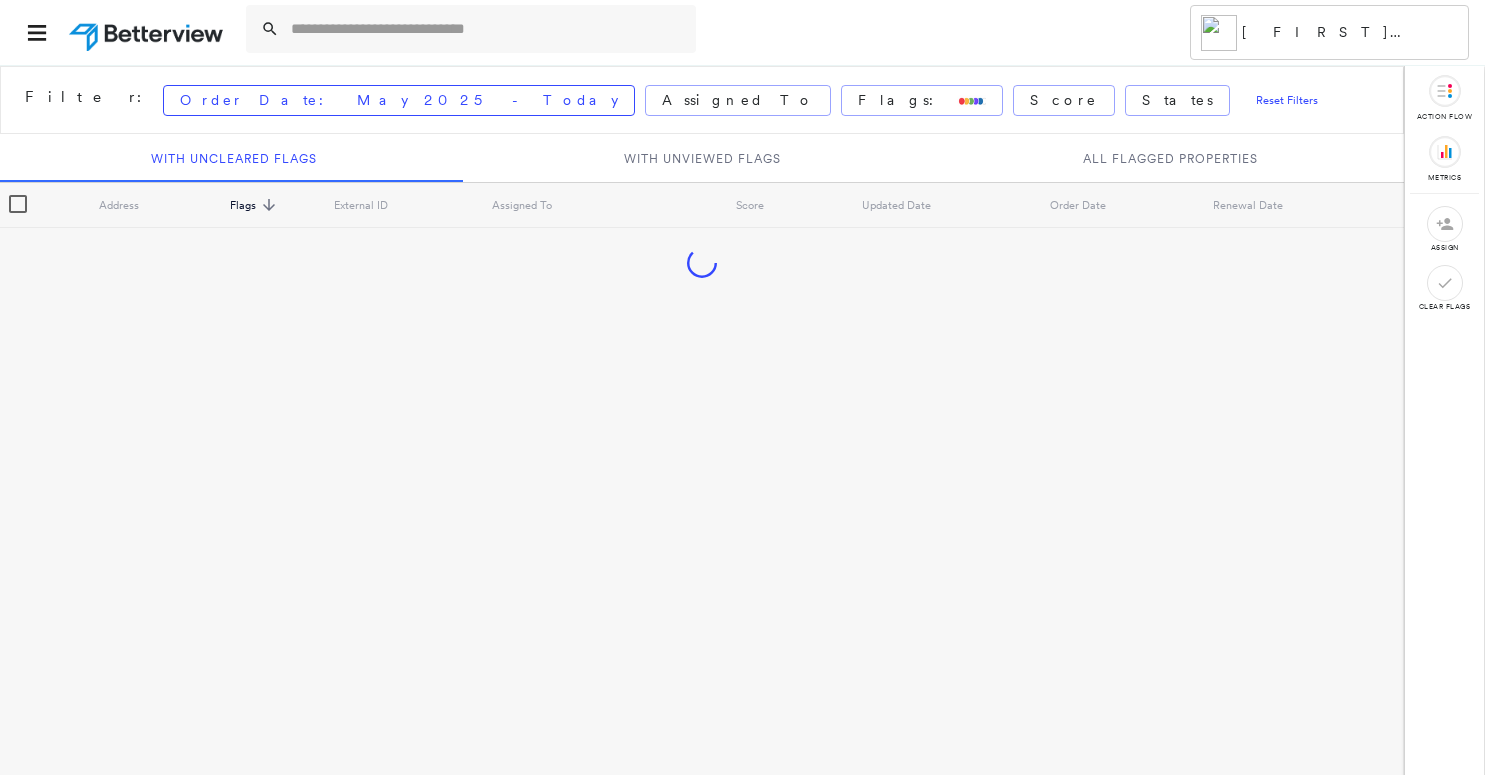 scroll, scrollTop: 0, scrollLeft: 0, axis: both 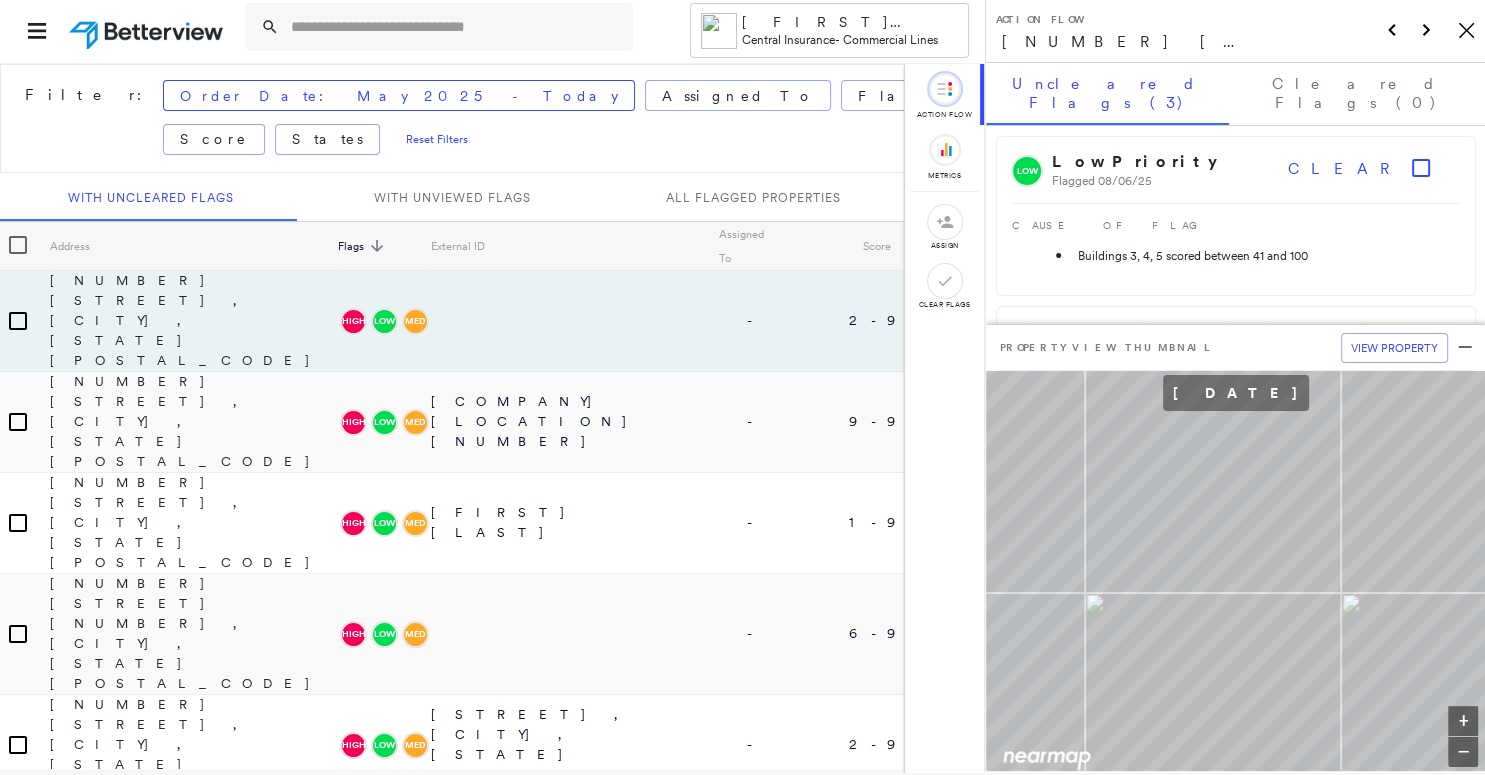 click on "700  Randolph St, Montpelier, OH 43543" at bounding box center [194, 845] 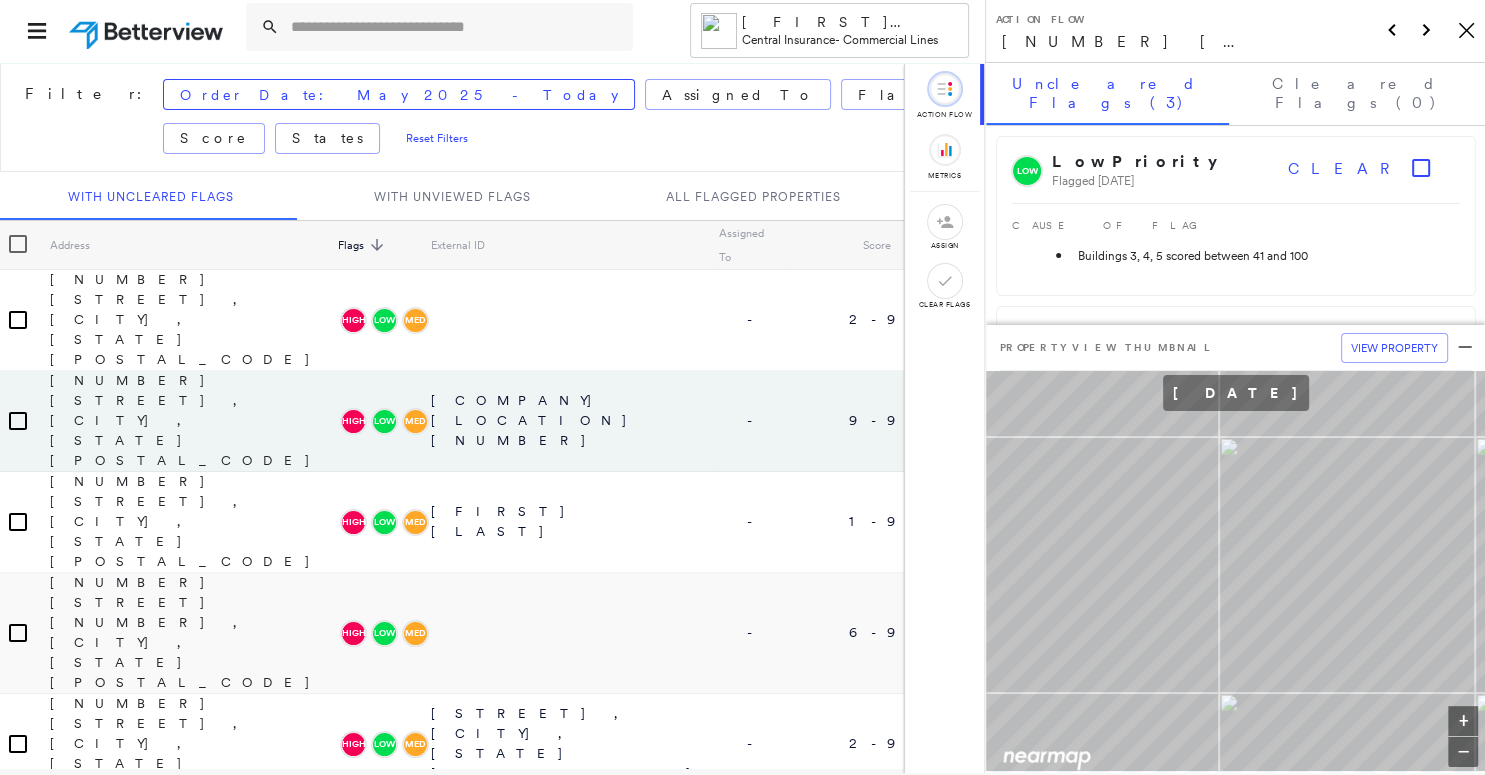 scroll, scrollTop: 0, scrollLeft: 0, axis: both 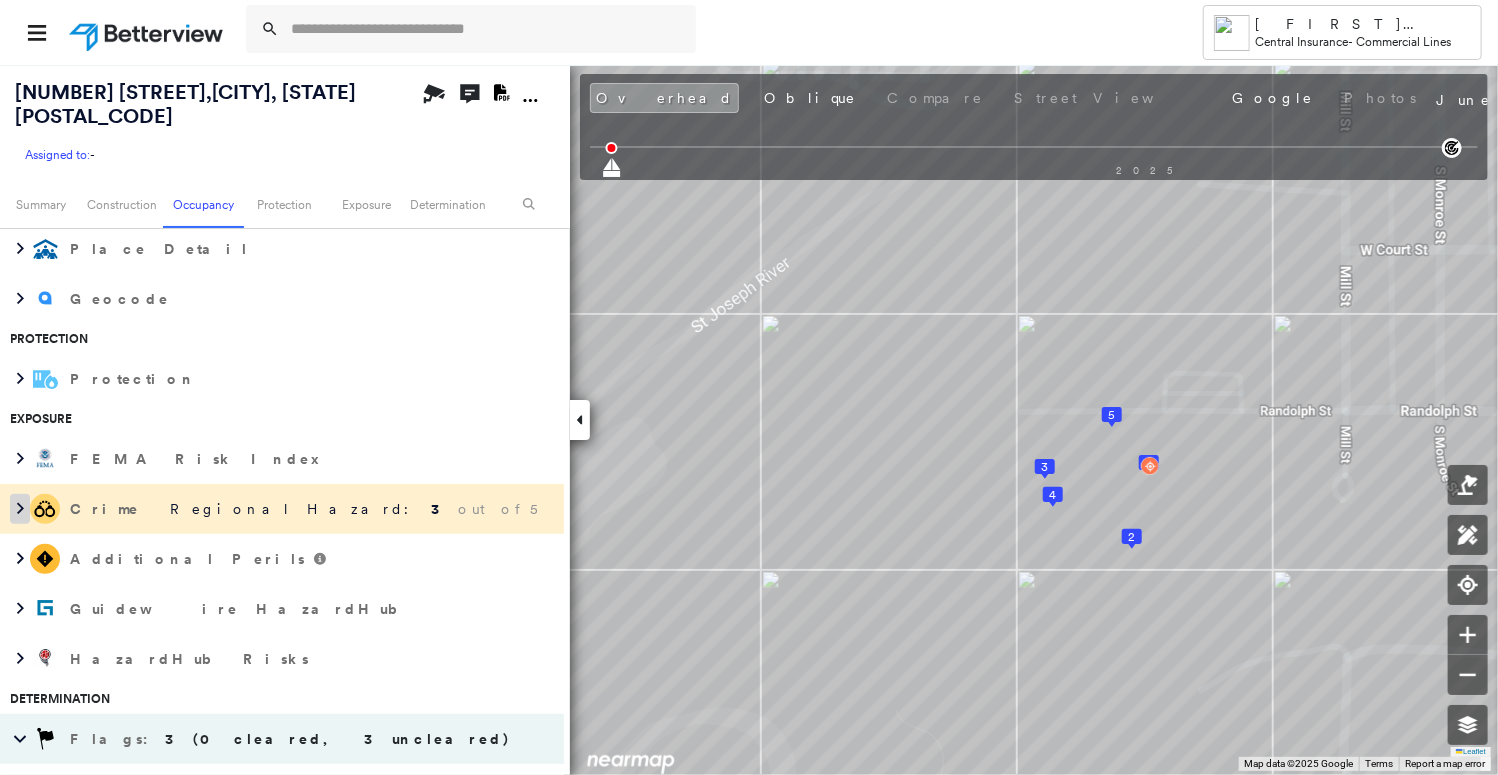 click 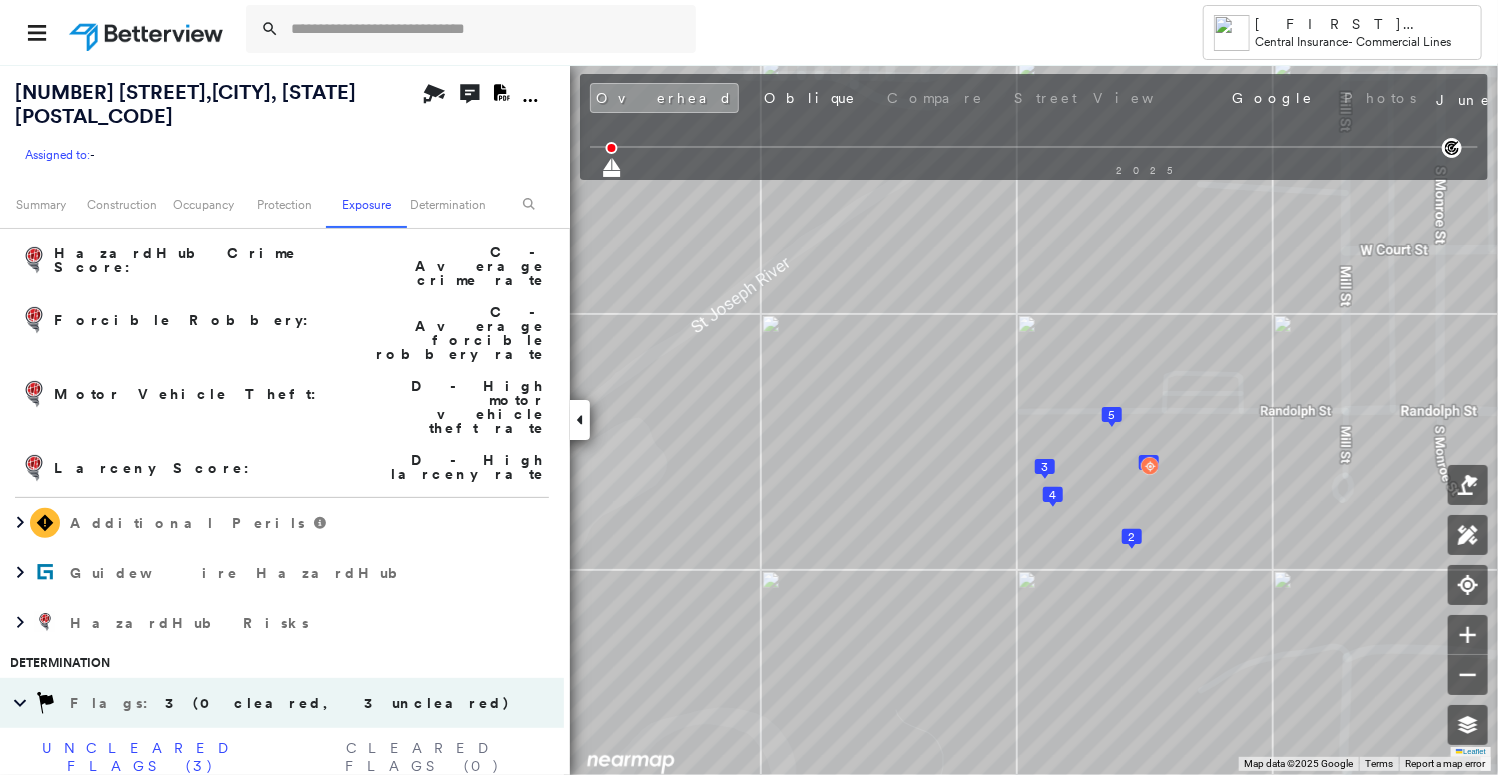 scroll, scrollTop: 1222, scrollLeft: 0, axis: vertical 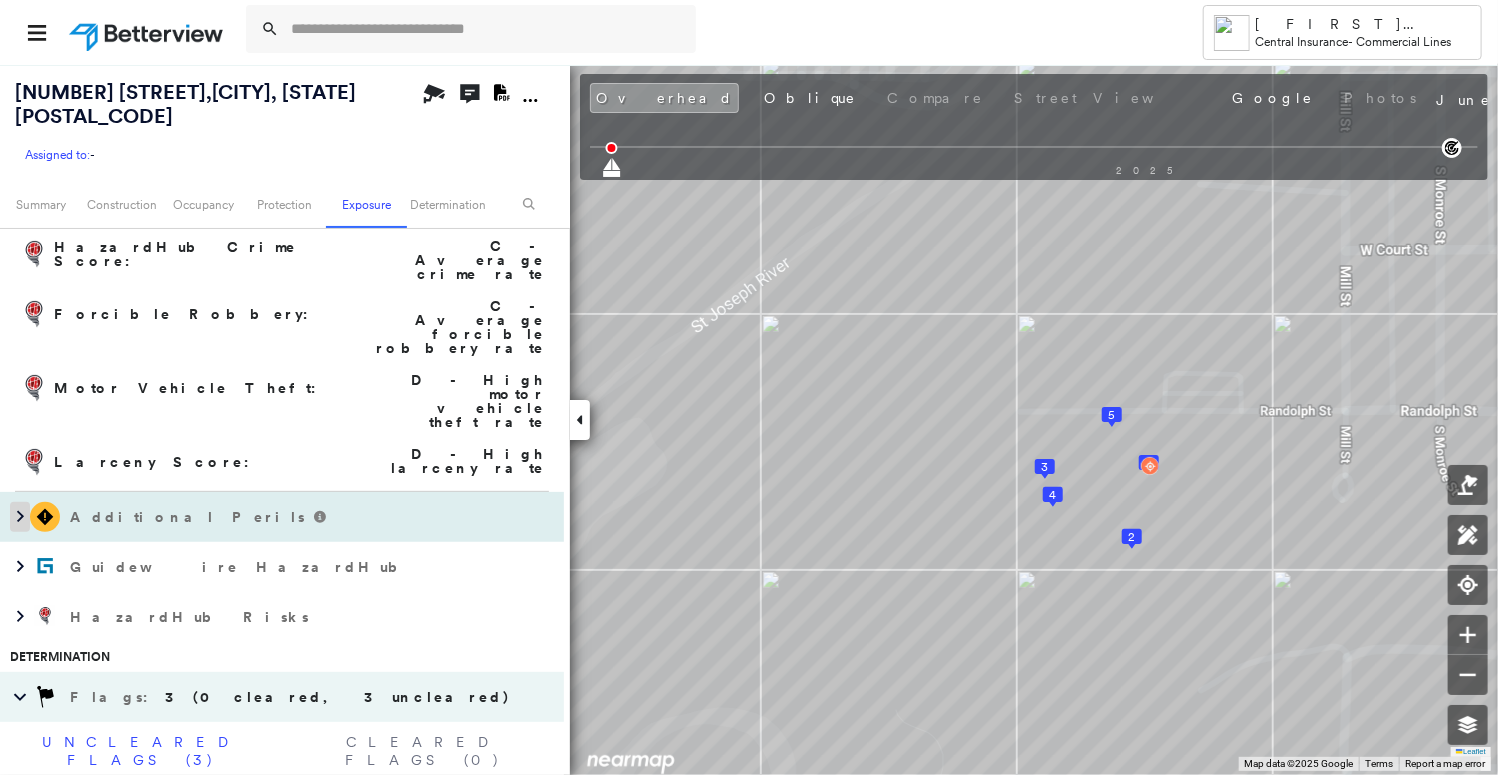 click at bounding box center [20, 517] 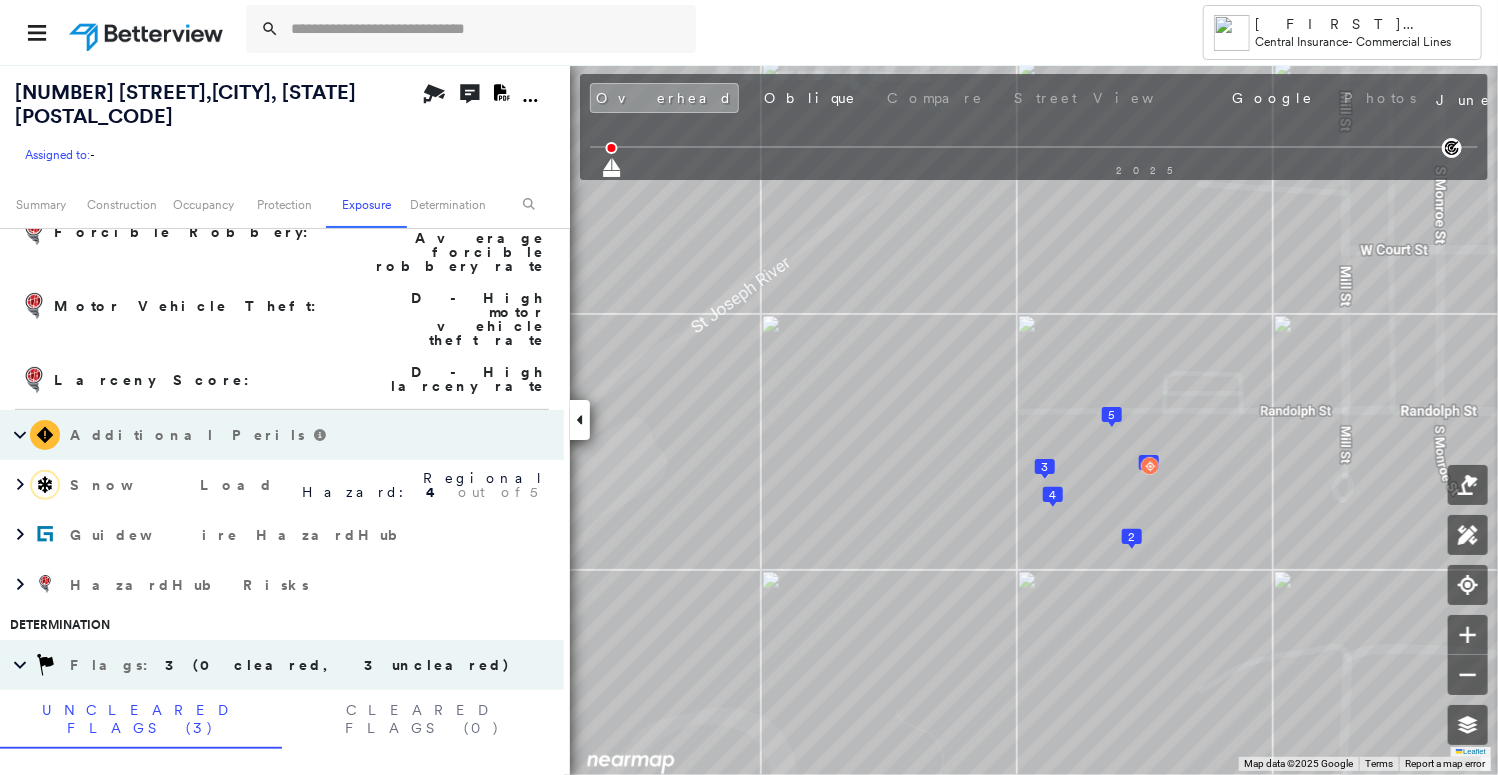 scroll, scrollTop: 1309, scrollLeft: 0, axis: vertical 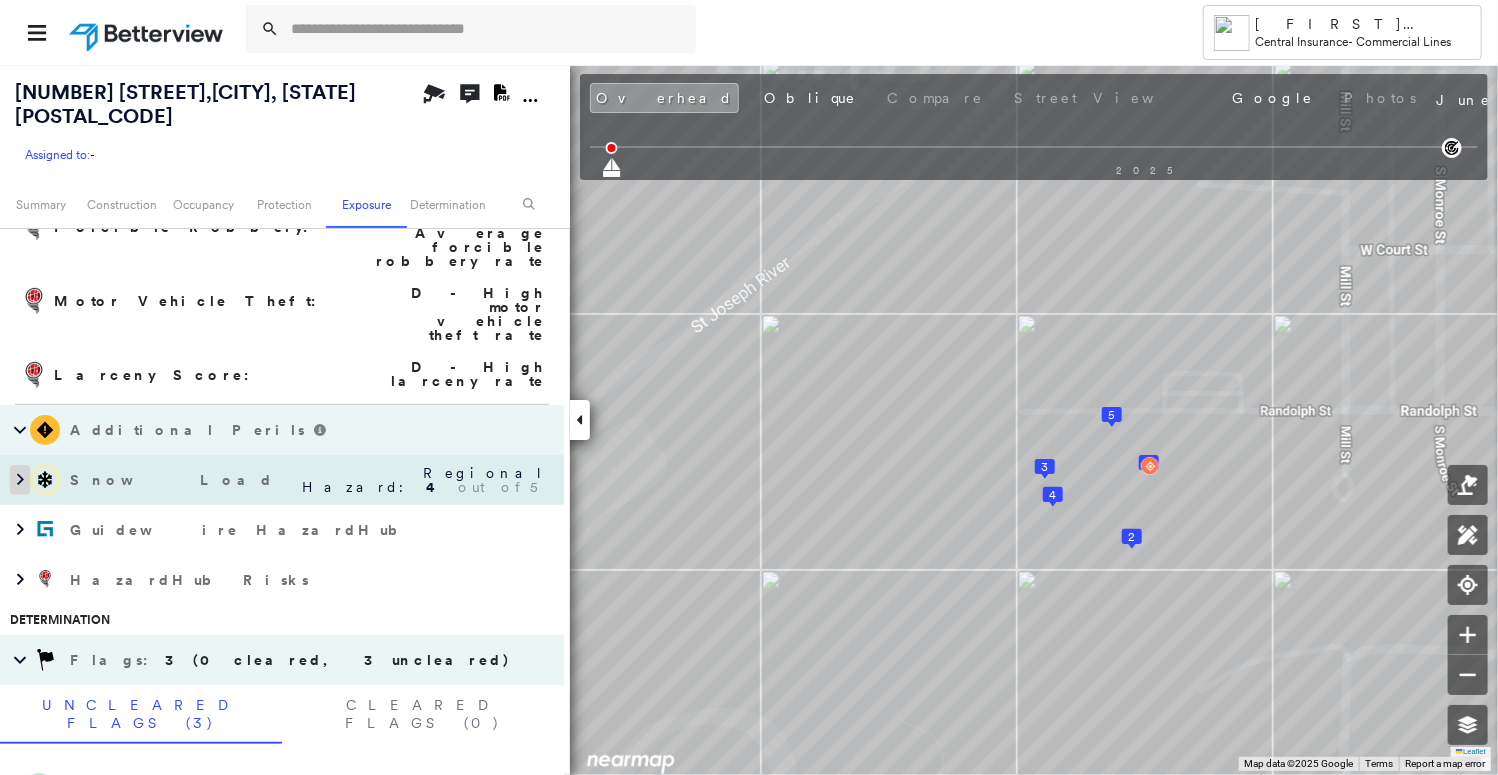 click 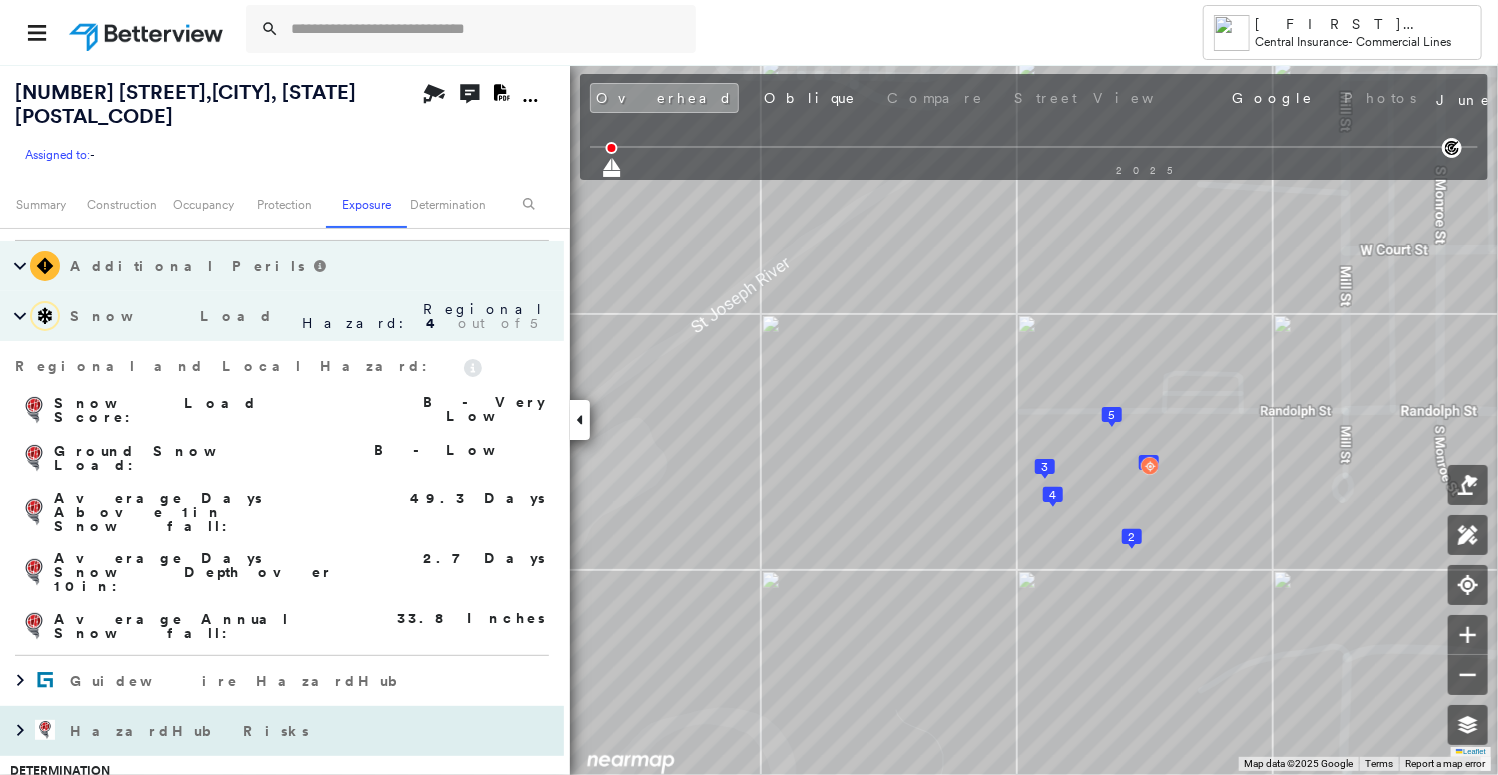 scroll, scrollTop: 1484, scrollLeft: 0, axis: vertical 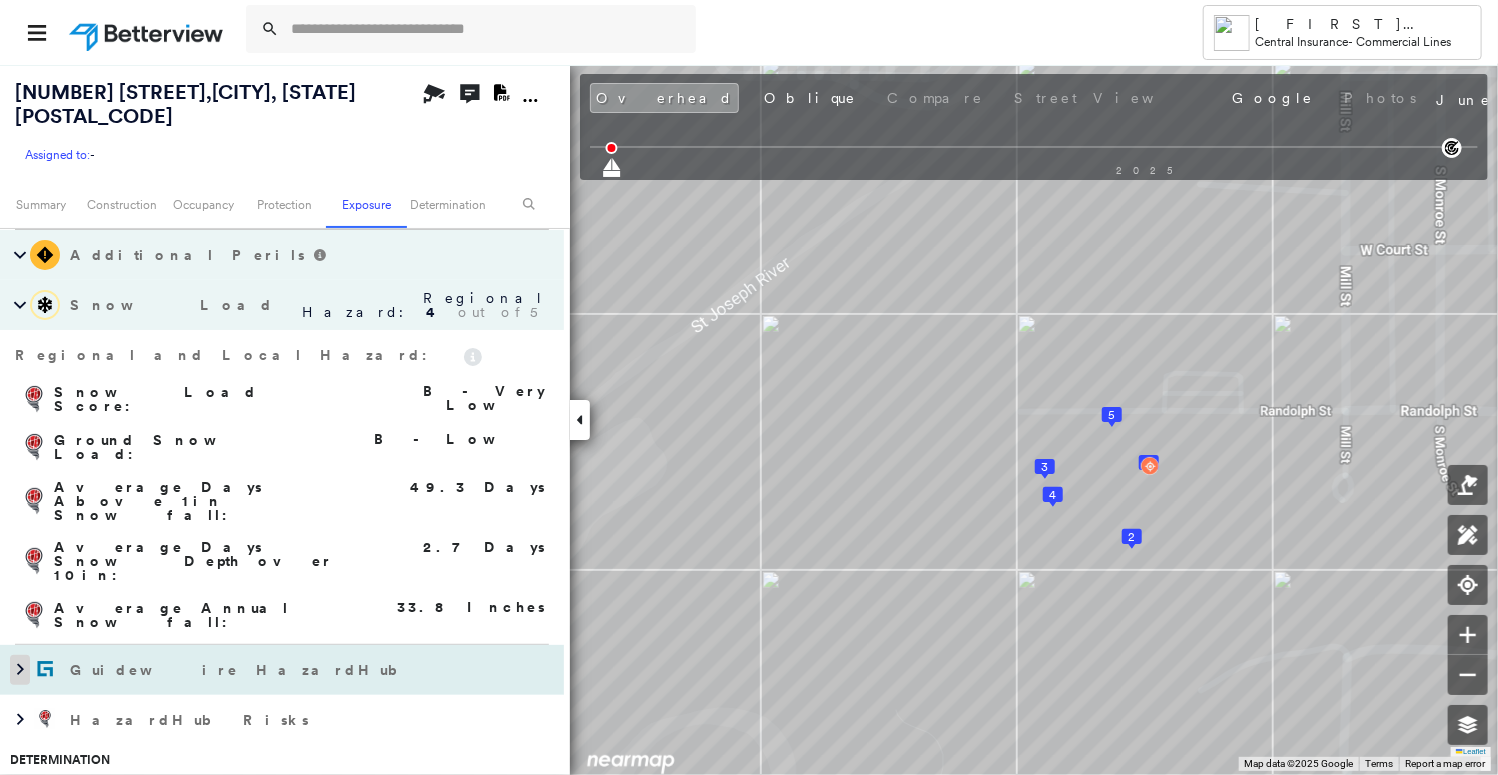 click at bounding box center [20, 670] 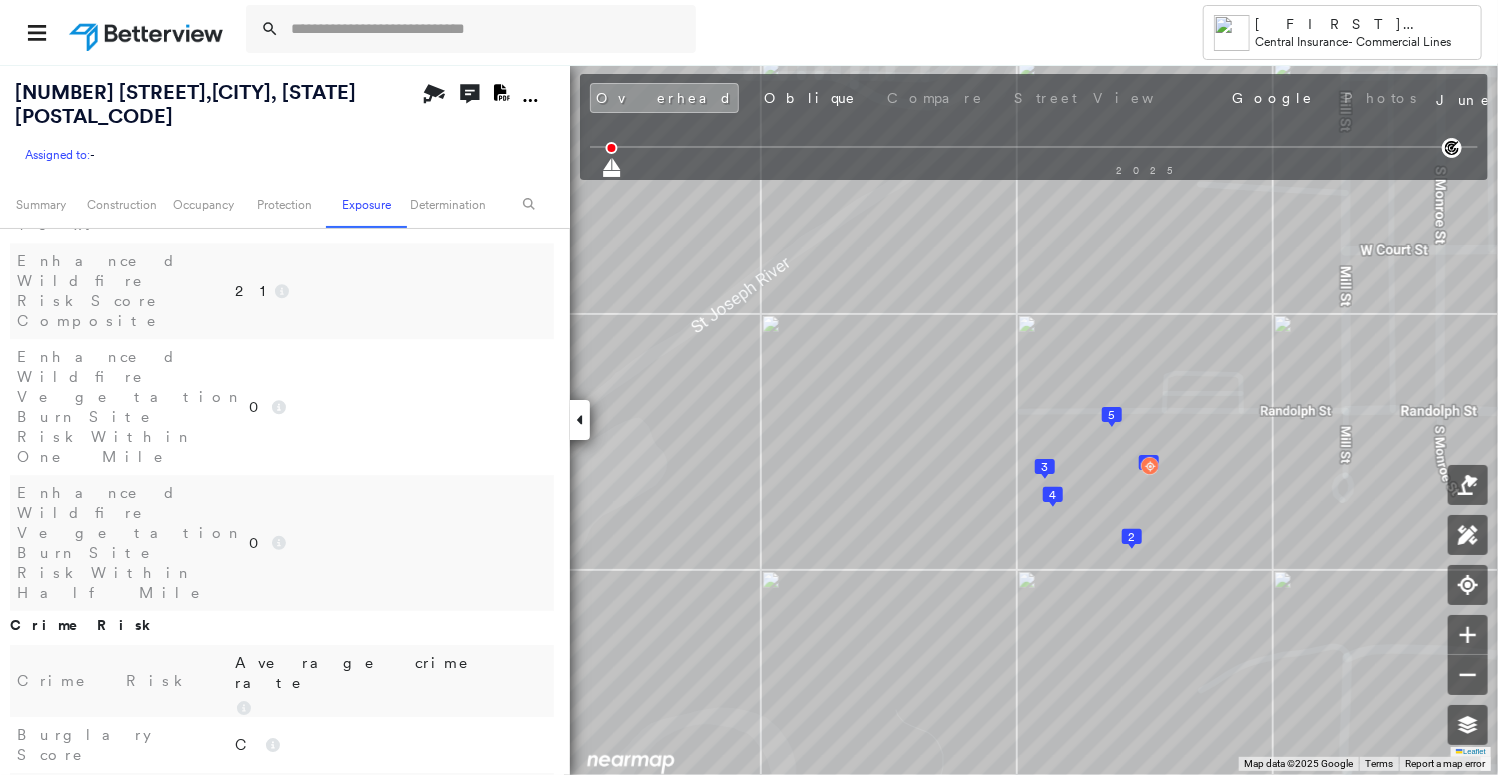 scroll, scrollTop: 2882, scrollLeft: 0, axis: vertical 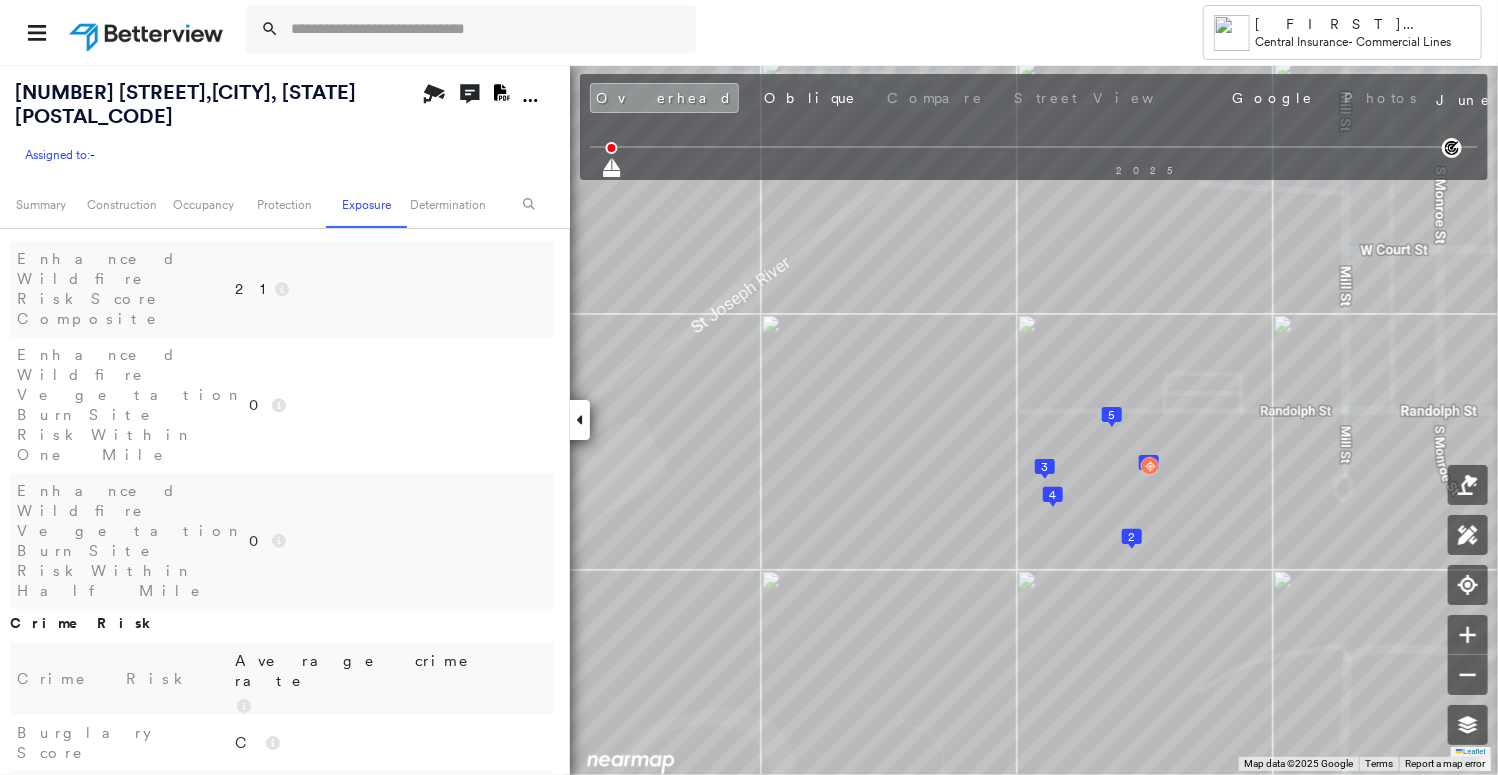click at bounding box center [20, 1872] 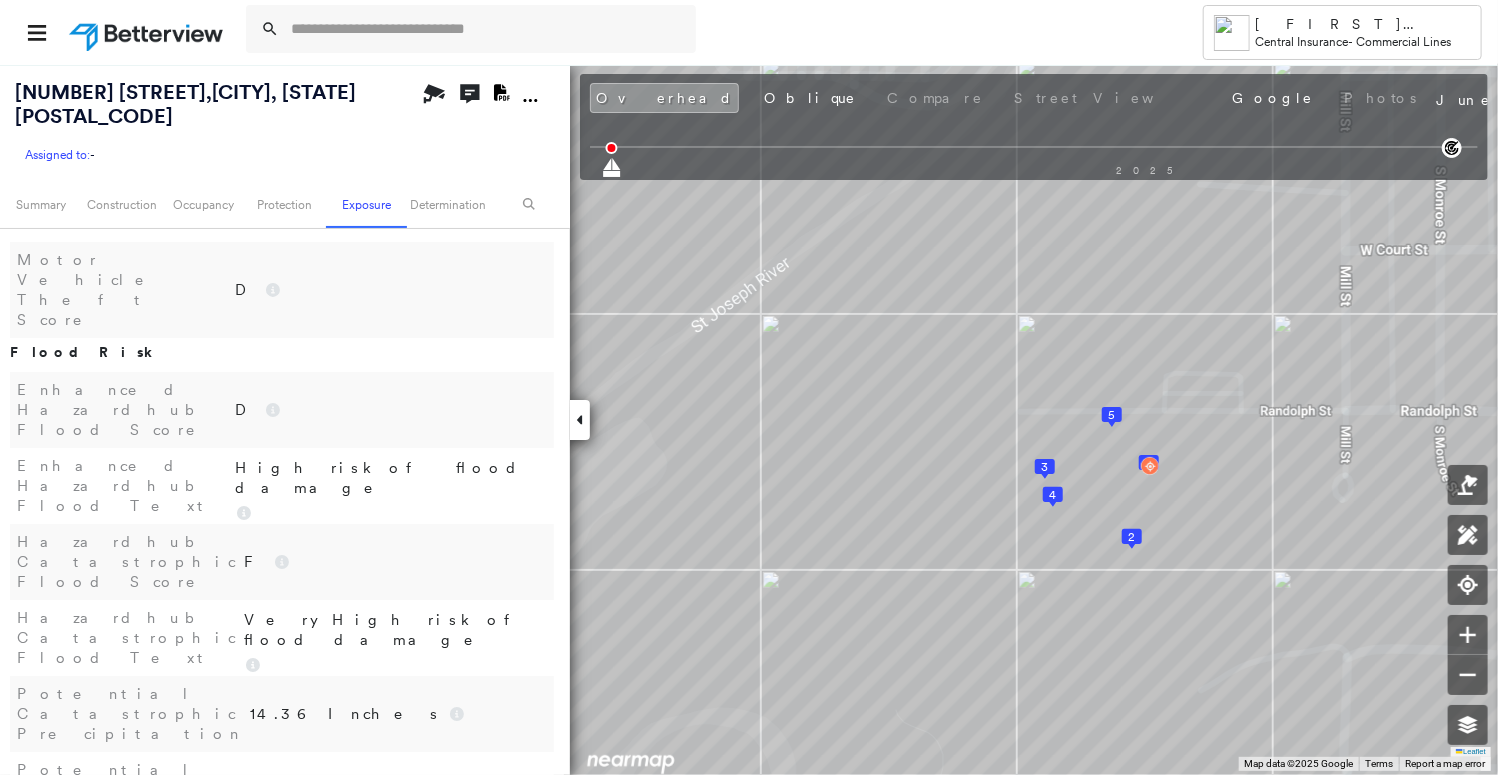 scroll, scrollTop: 3403, scrollLeft: 0, axis: vertical 